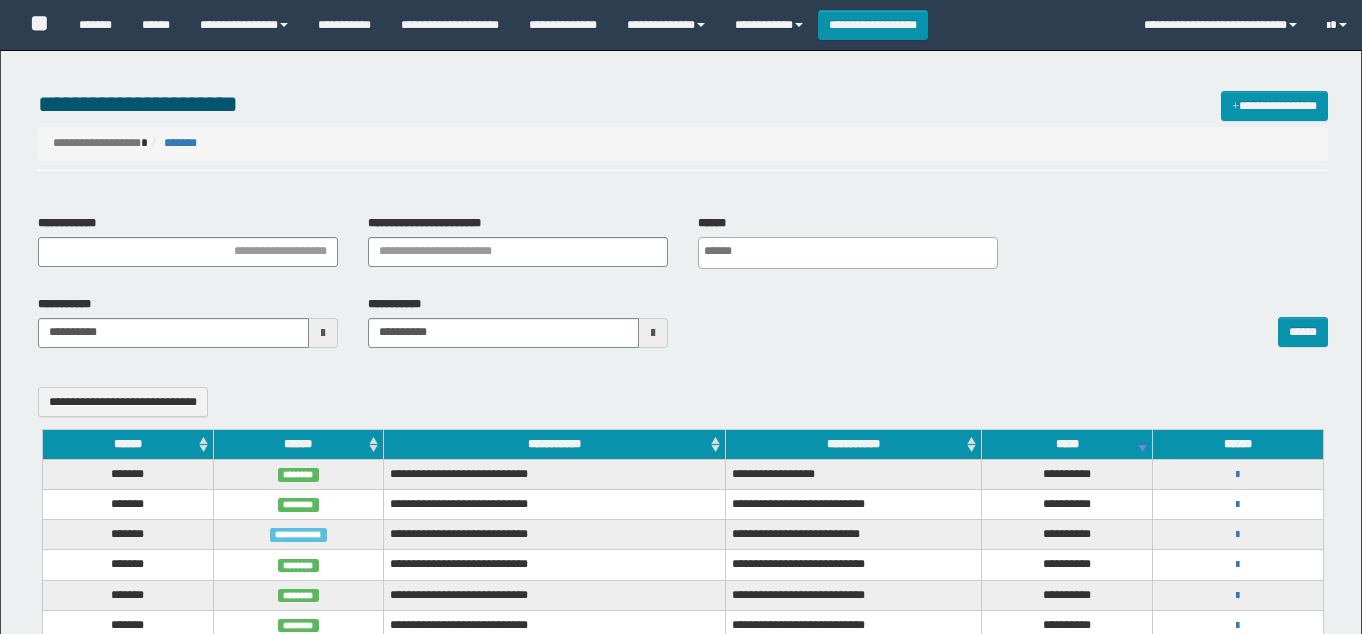 select 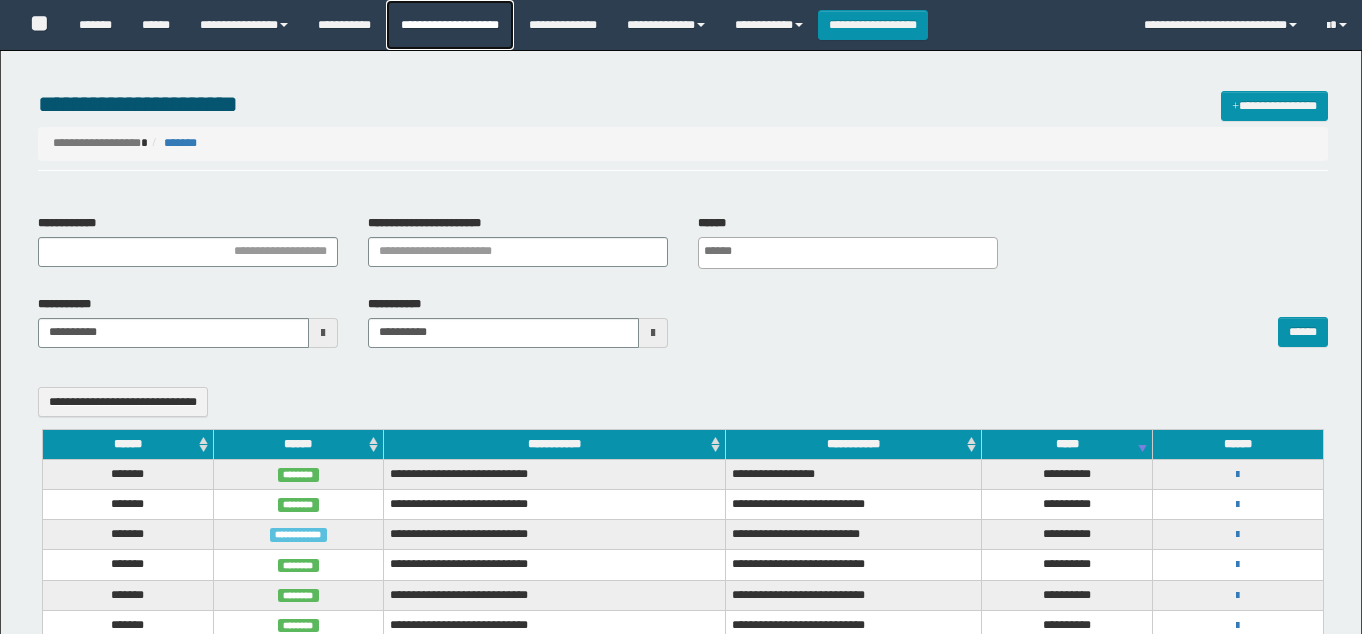 click on "**********" at bounding box center [450, 25] 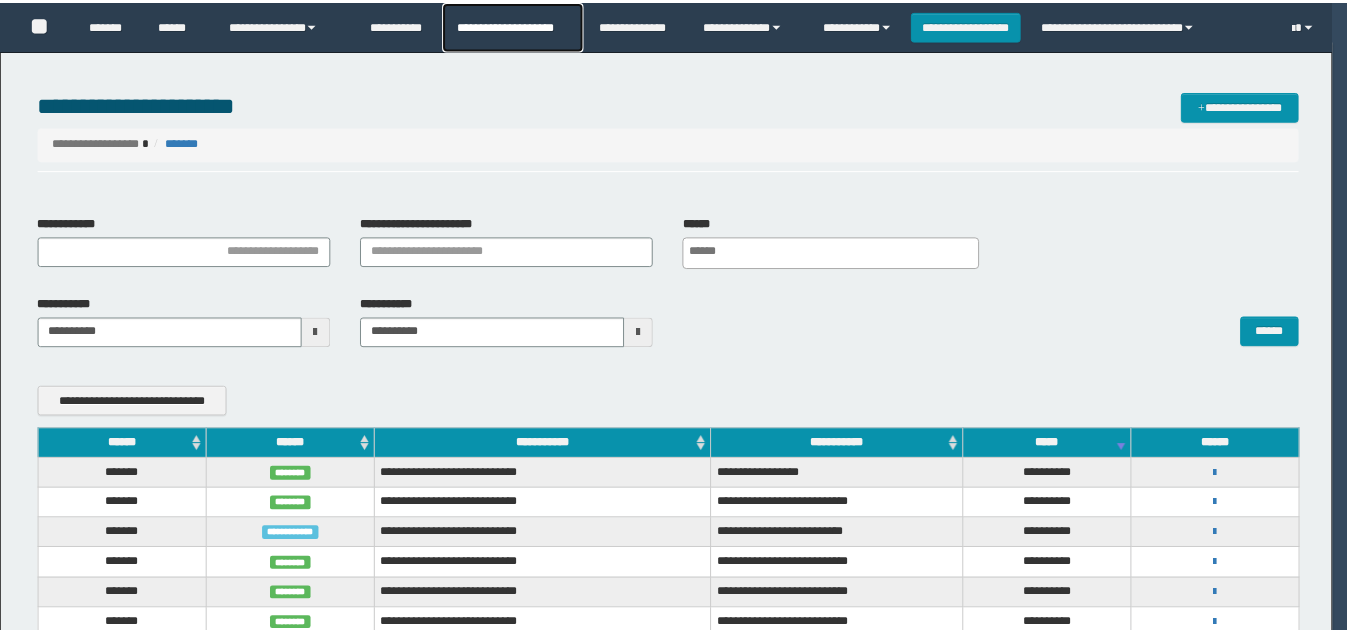 scroll, scrollTop: 0, scrollLeft: 0, axis: both 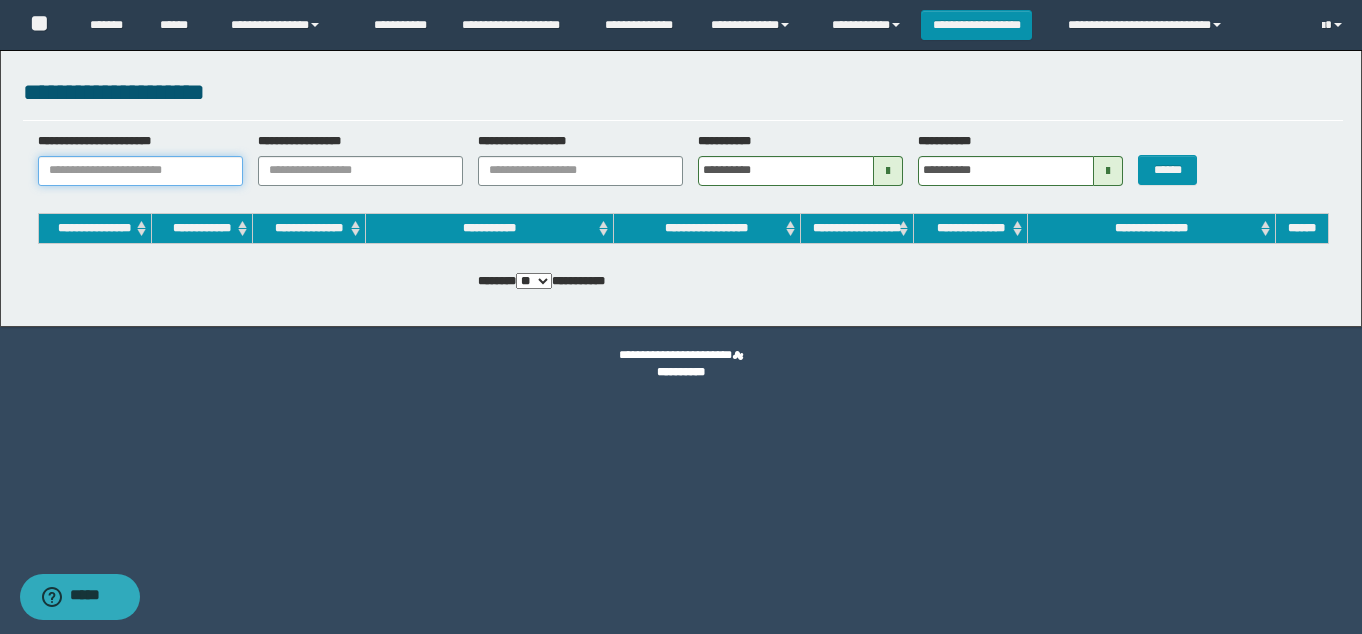 click on "**********" at bounding box center [140, 171] 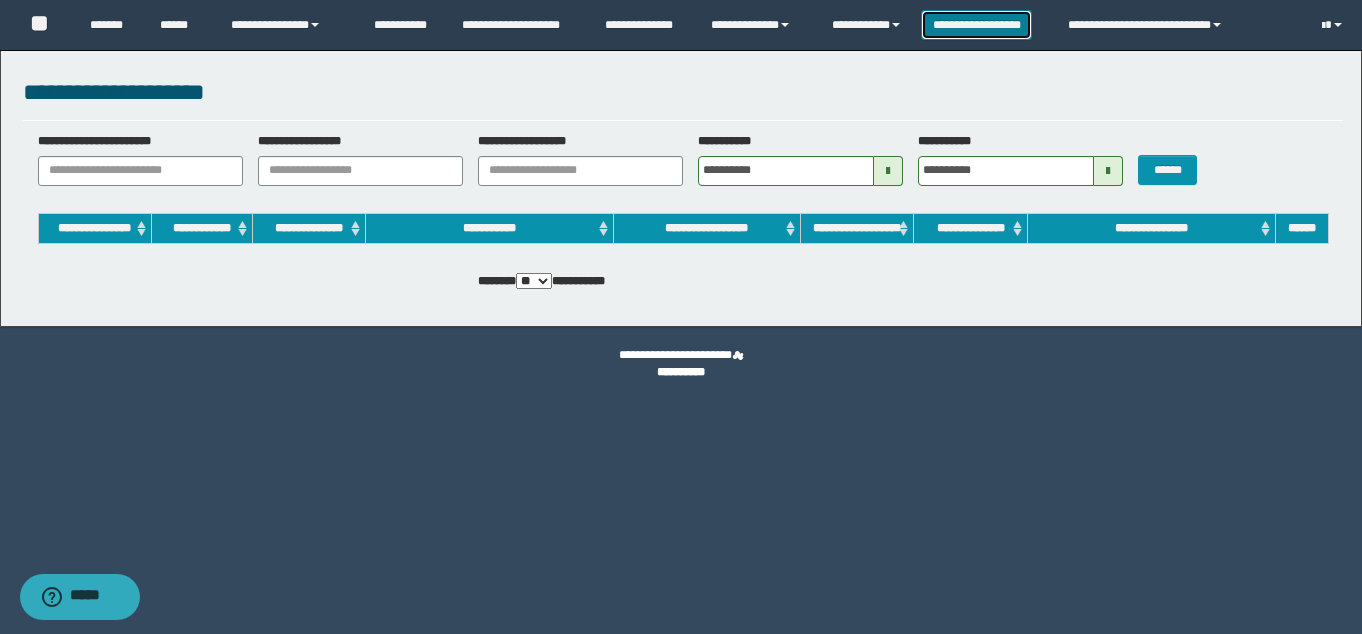 click on "**********" at bounding box center [976, 25] 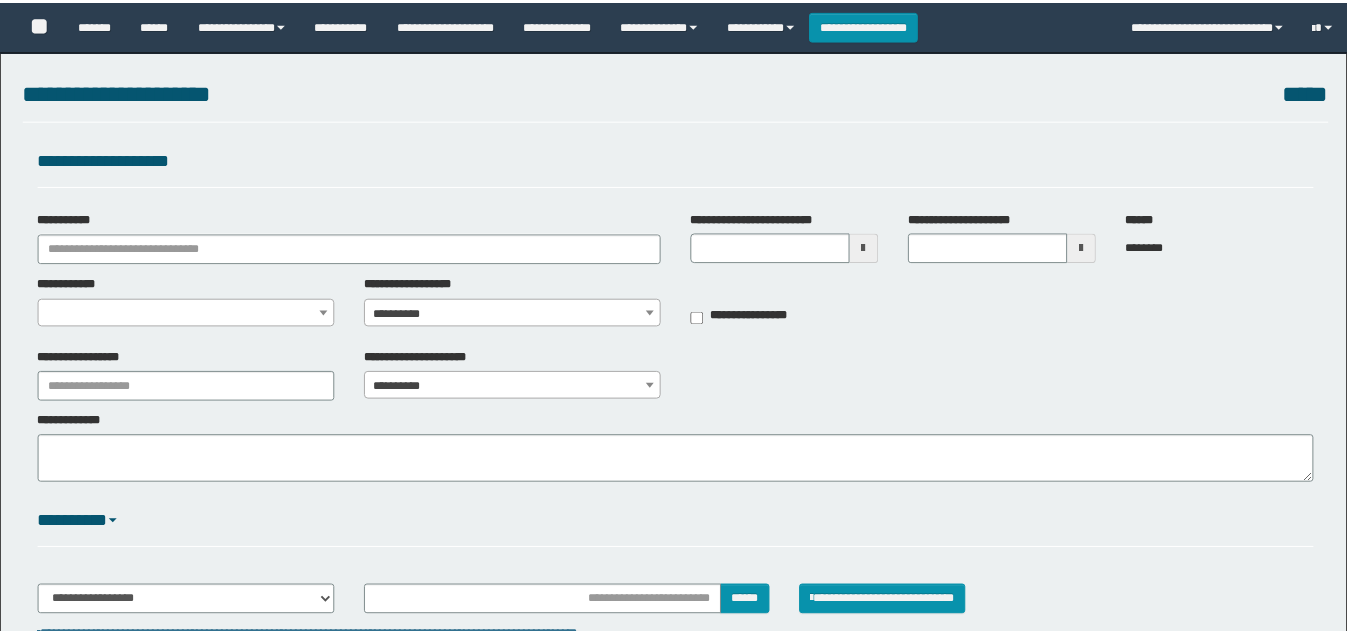 scroll, scrollTop: 0, scrollLeft: 0, axis: both 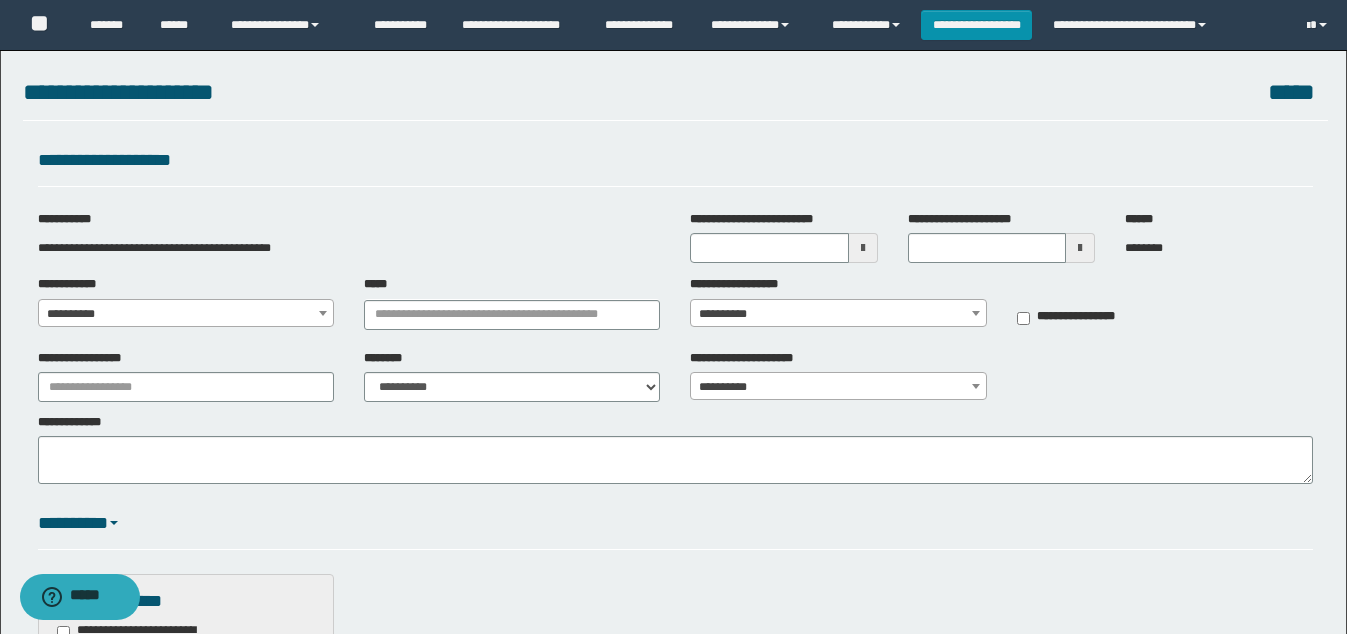 click at bounding box center [863, 248] 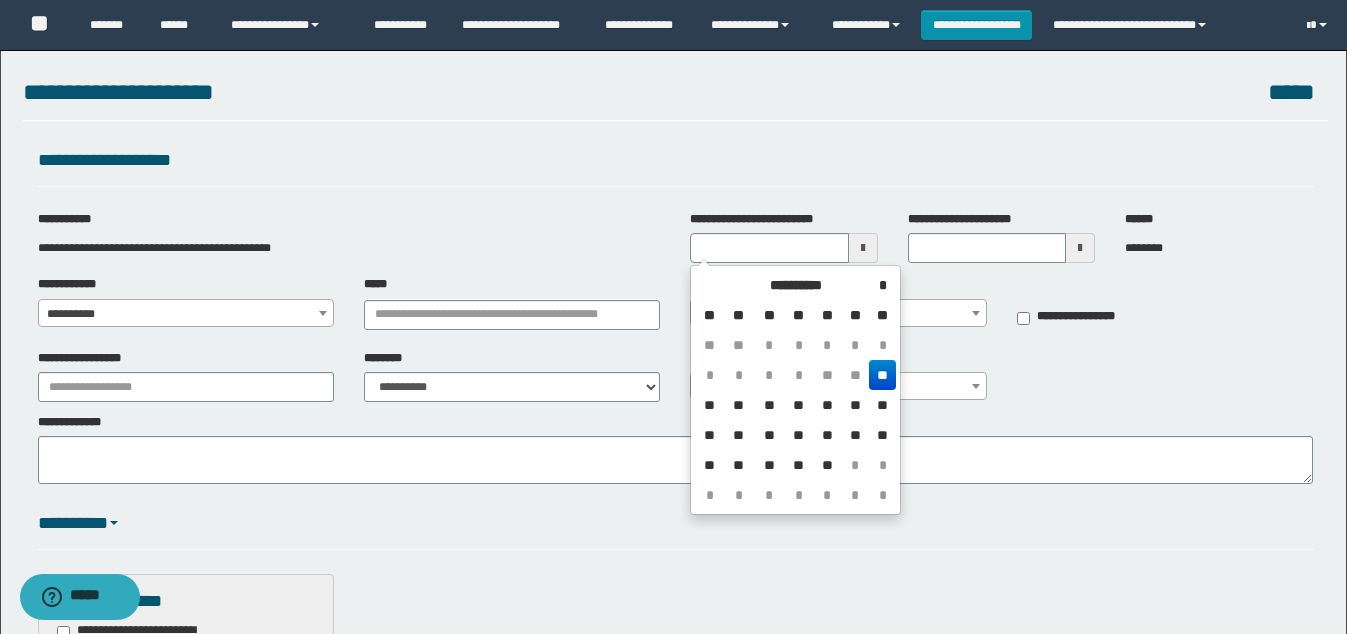 click on "**" at bounding box center [855, 375] 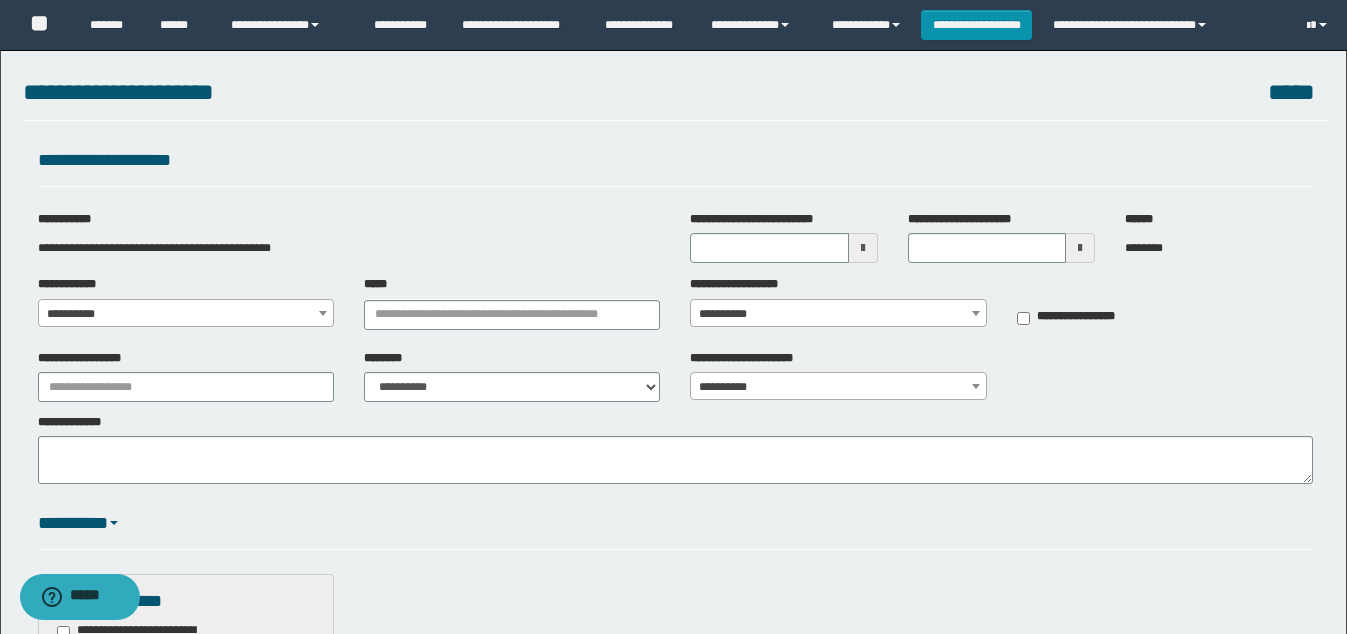 click on "**********" at bounding box center (186, 314) 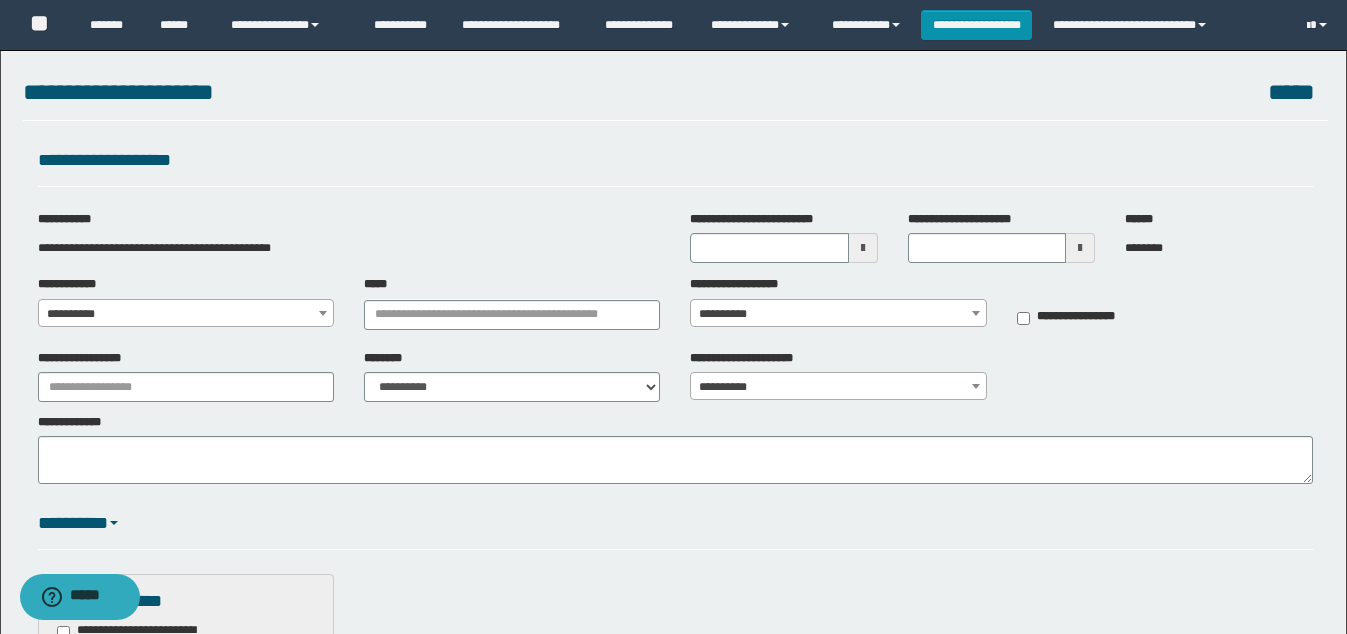 click on "**********" at bounding box center [673, 827] 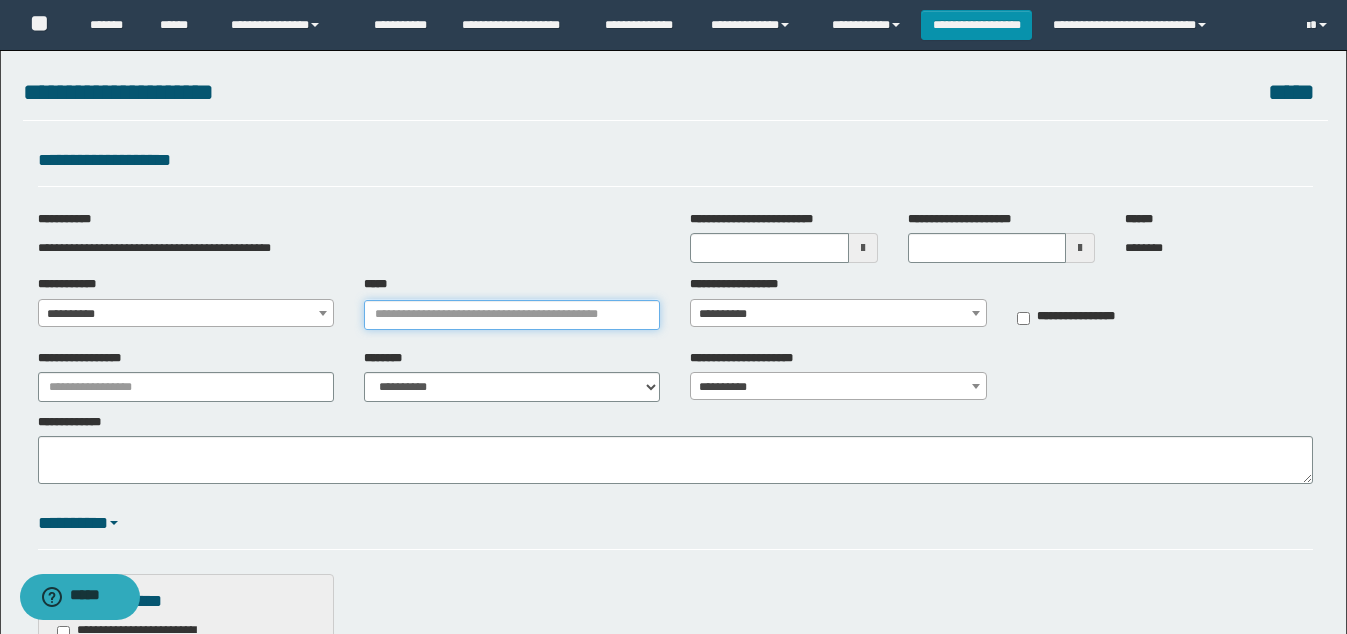 click on "*****" at bounding box center (512, 315) 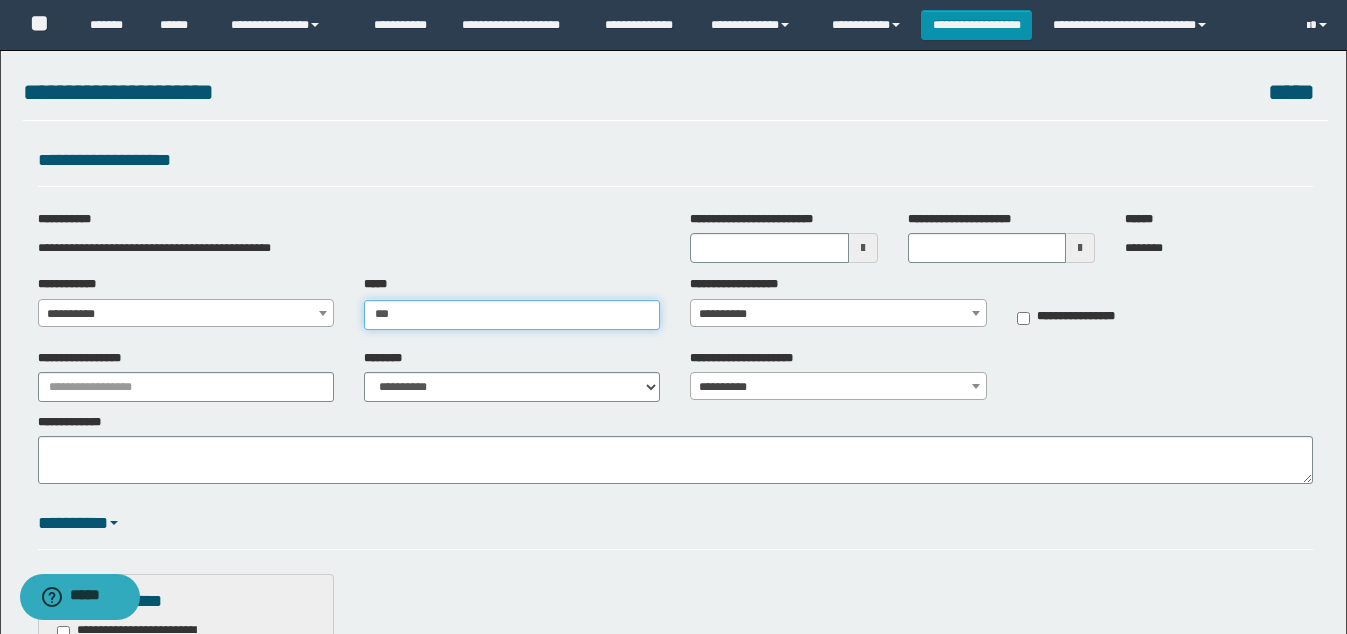 type on "****" 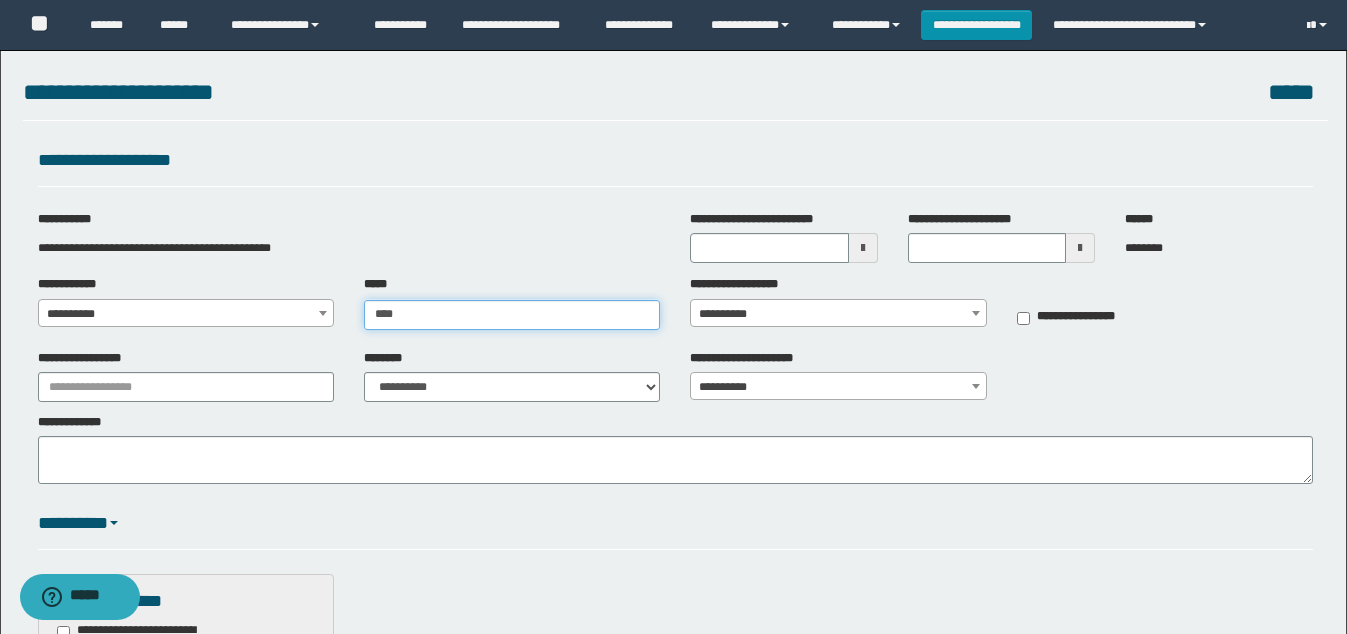type on "****" 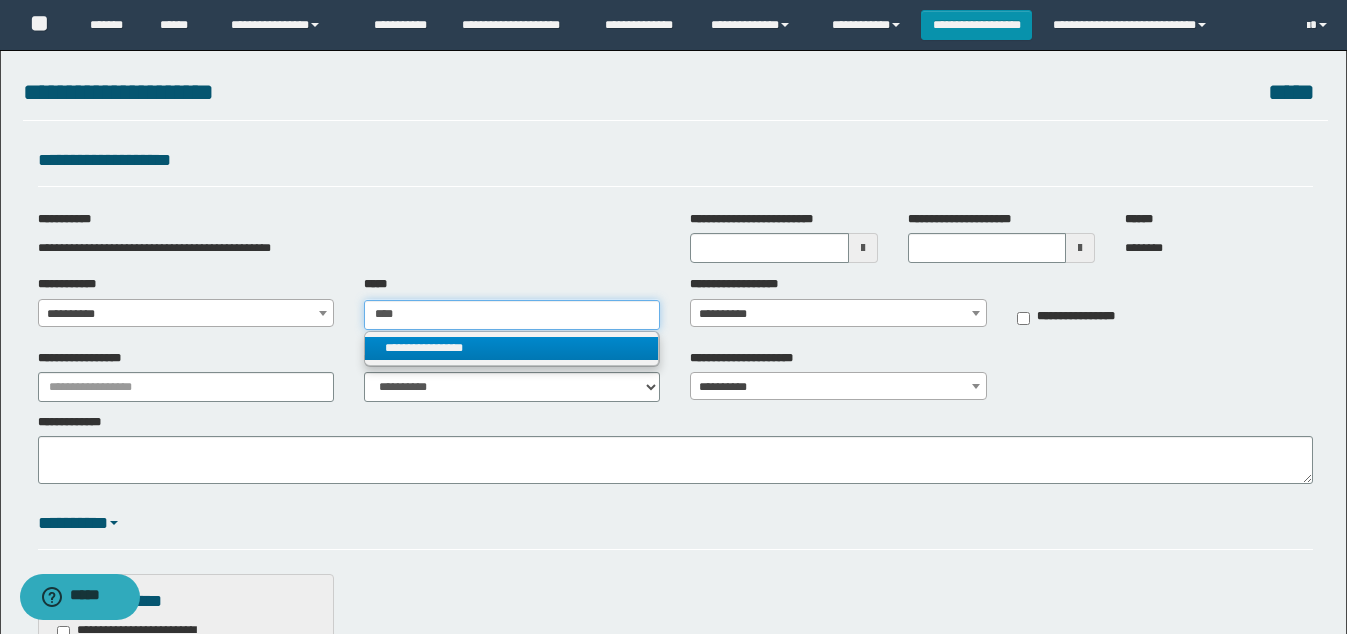 type on "****" 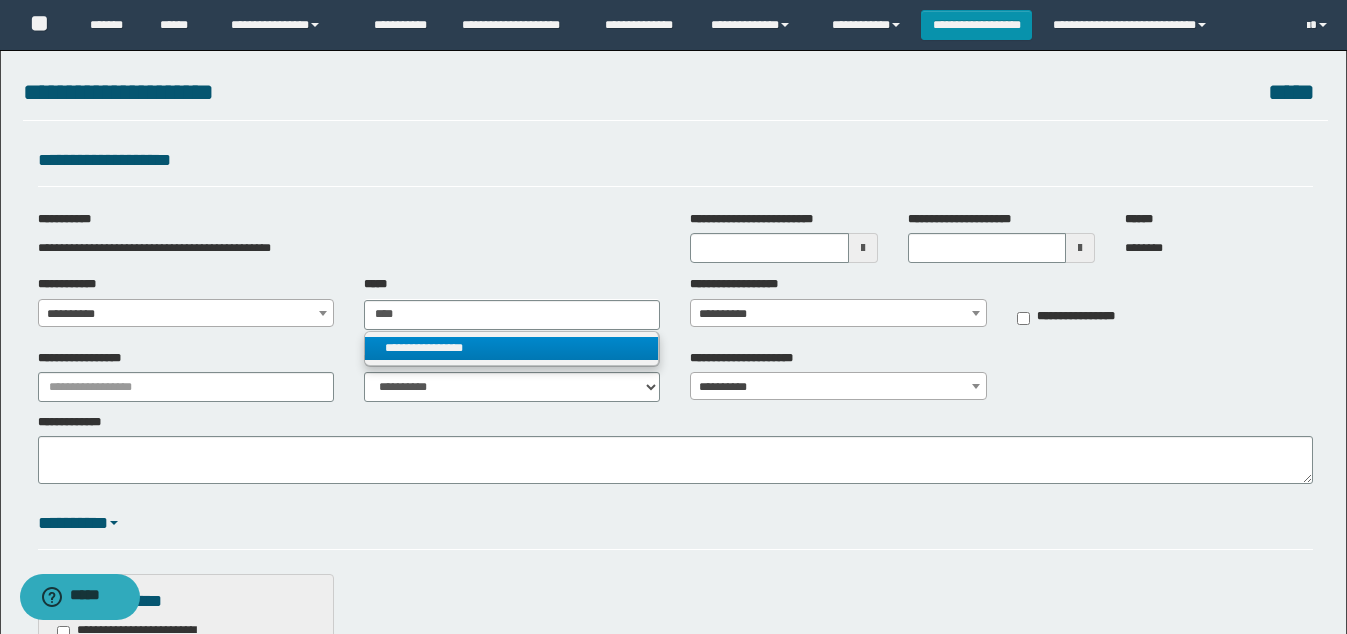 type 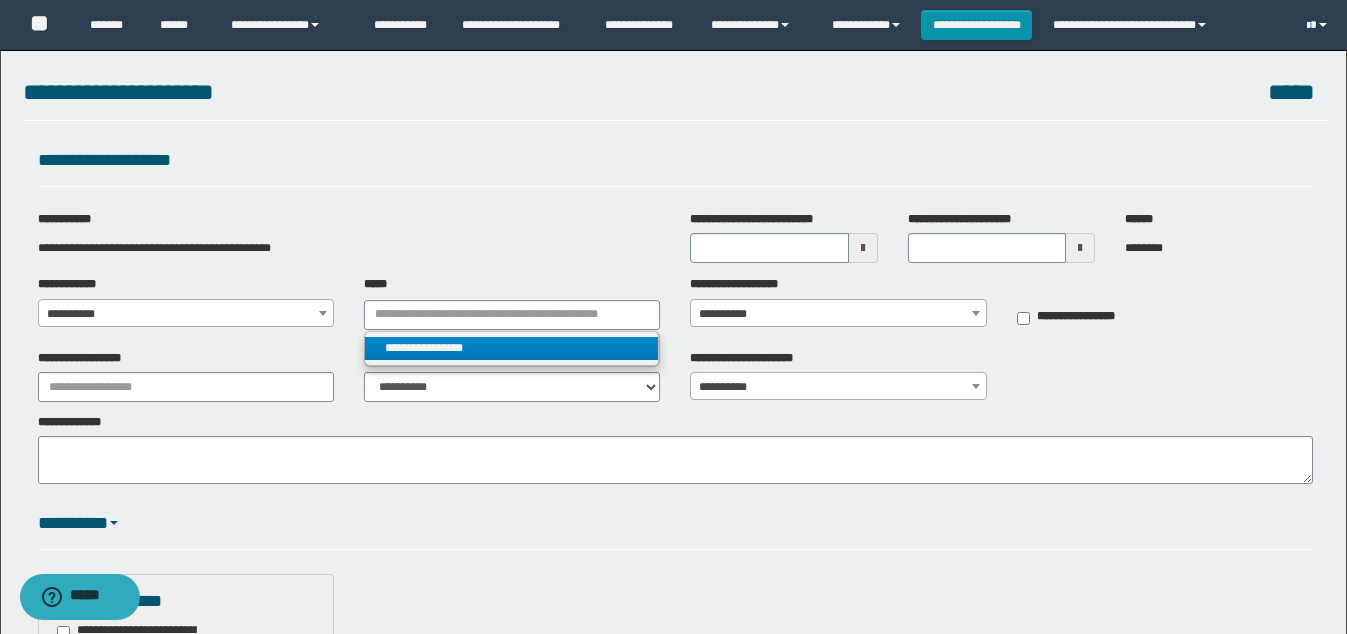 click on "**********" at bounding box center [511, 348] 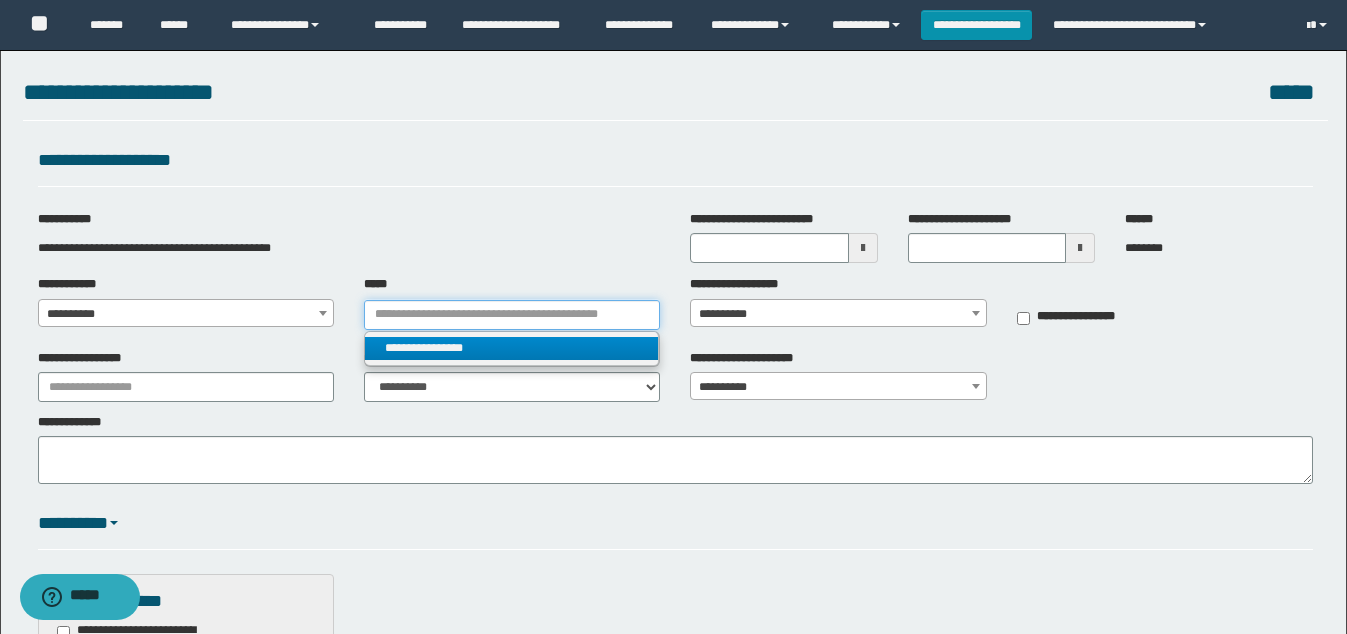 type 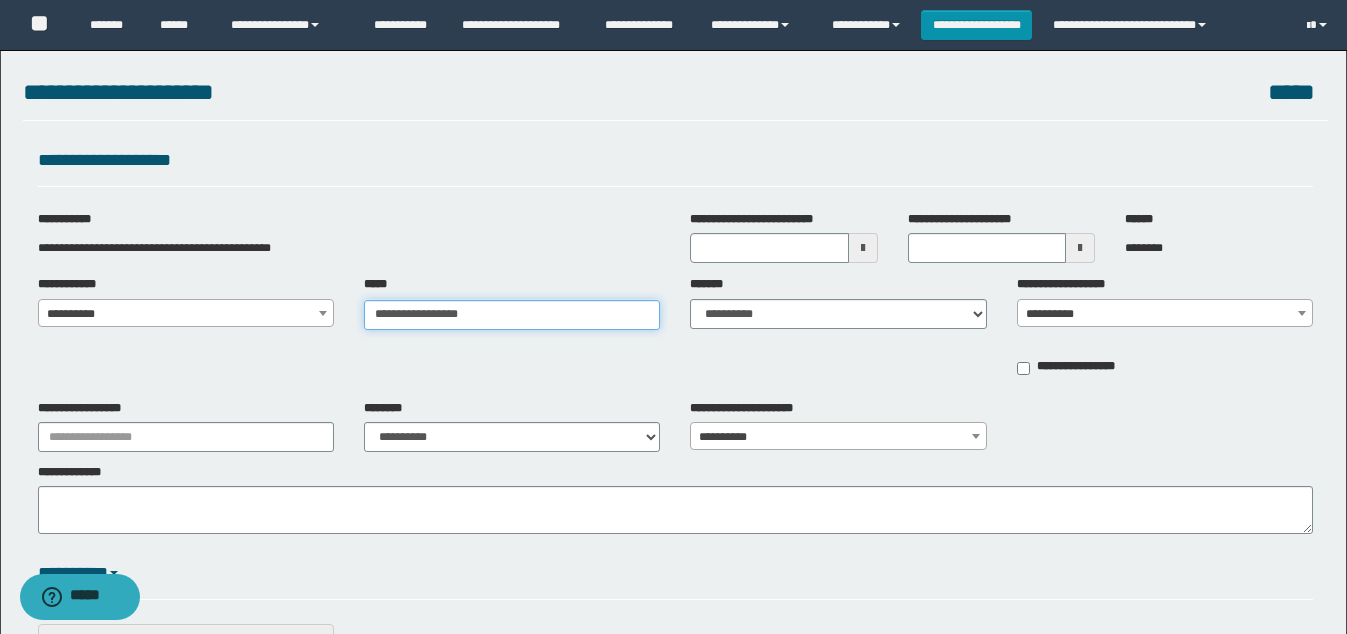 drag, startPoint x: 507, startPoint y: 308, endPoint x: -1, endPoint y: 295, distance: 508.16632 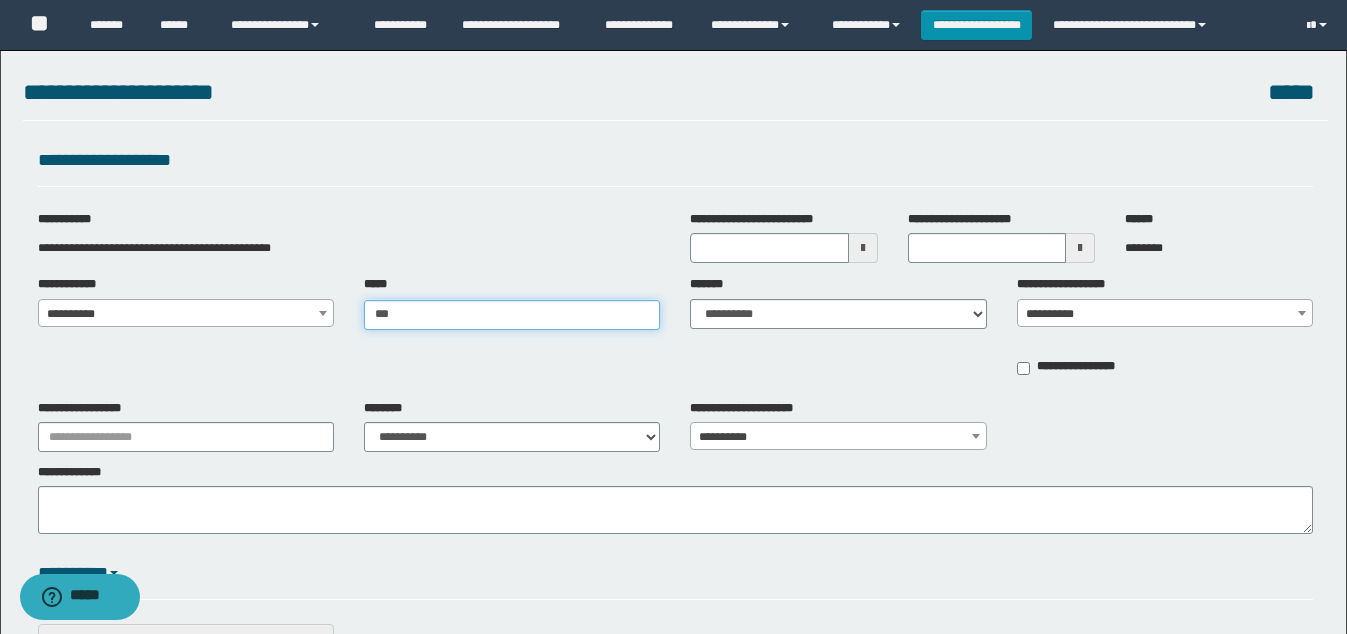 type on "****" 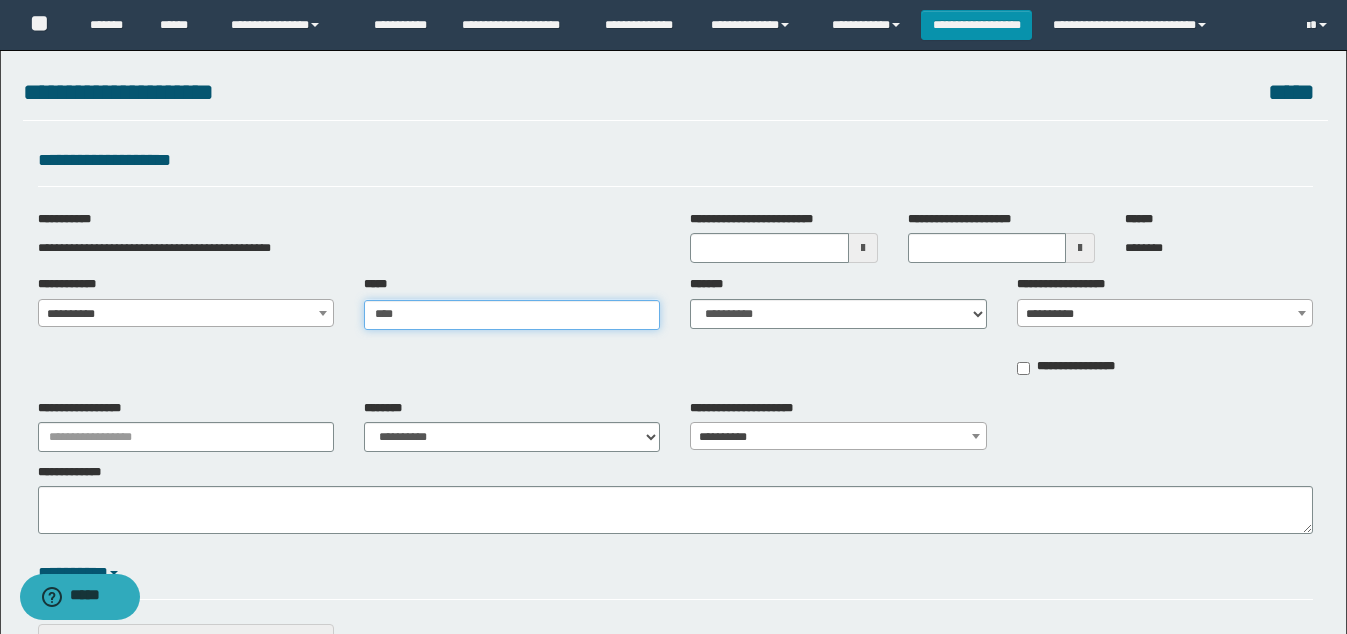 type on "****" 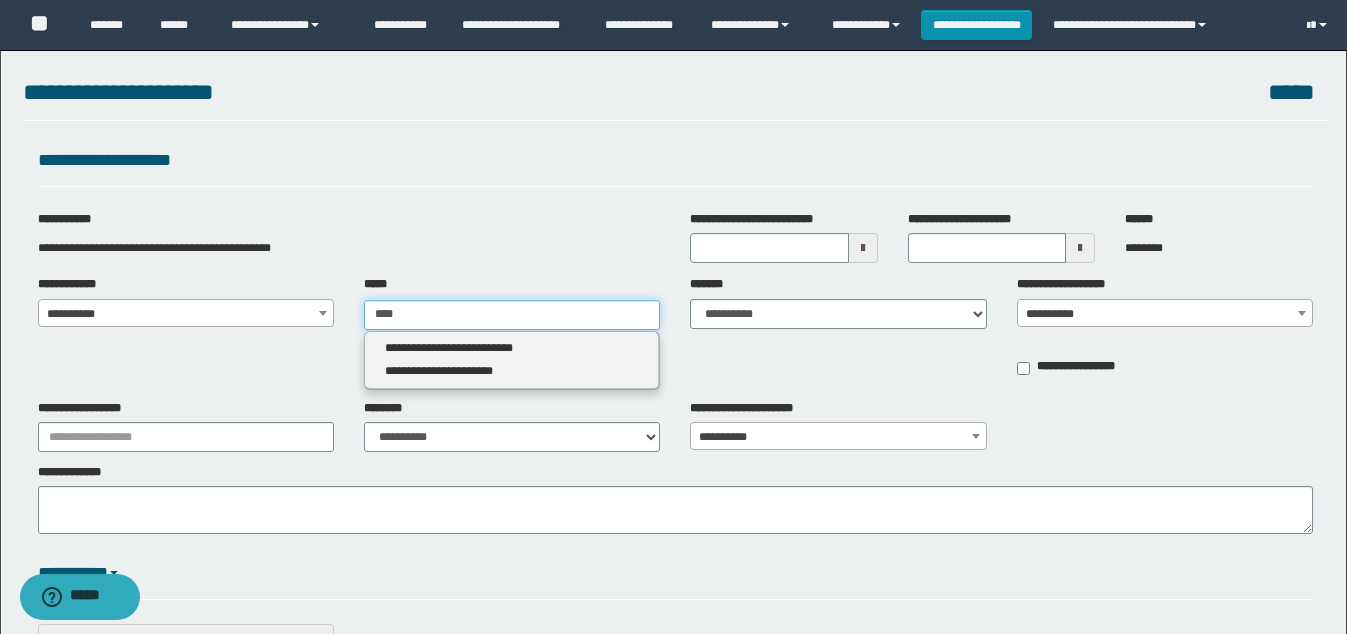 type 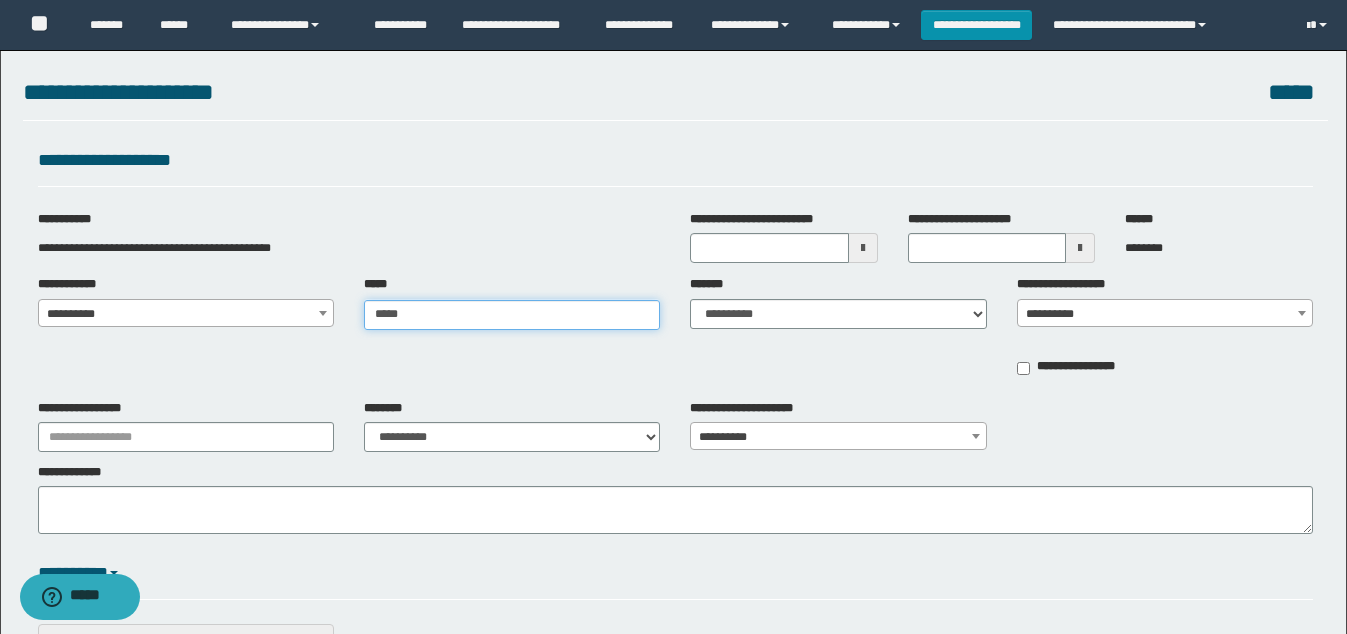 type on "******" 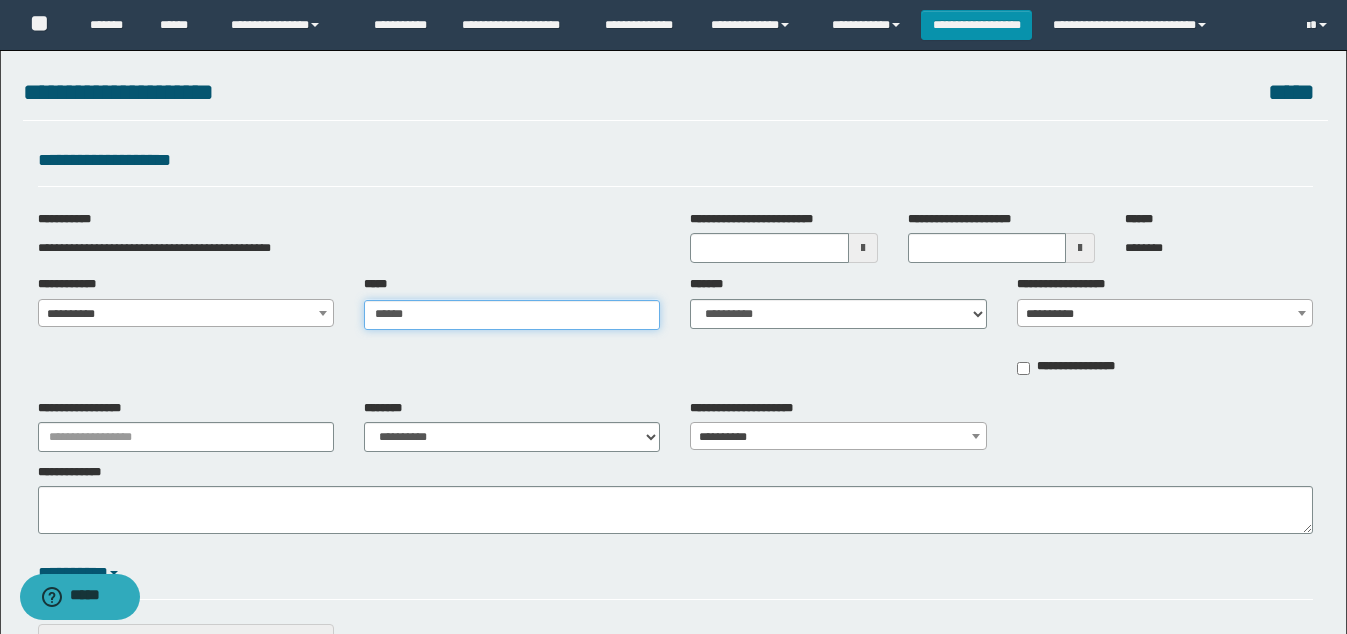 type on "******" 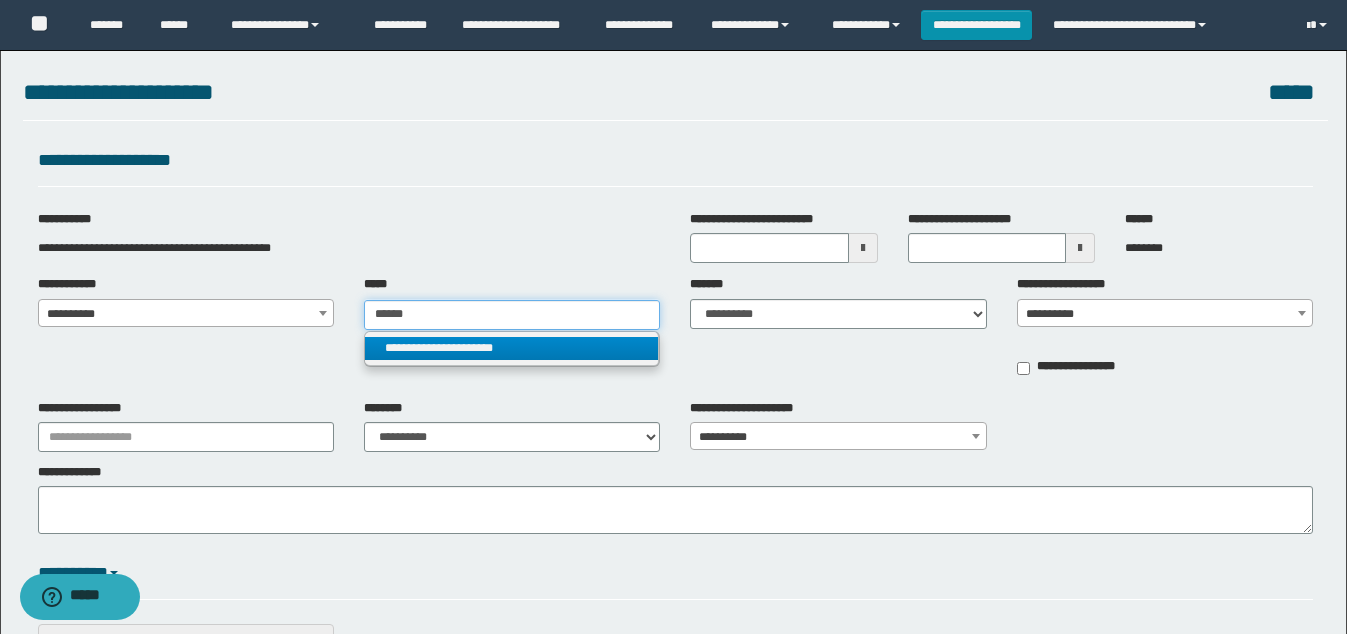 type on "******" 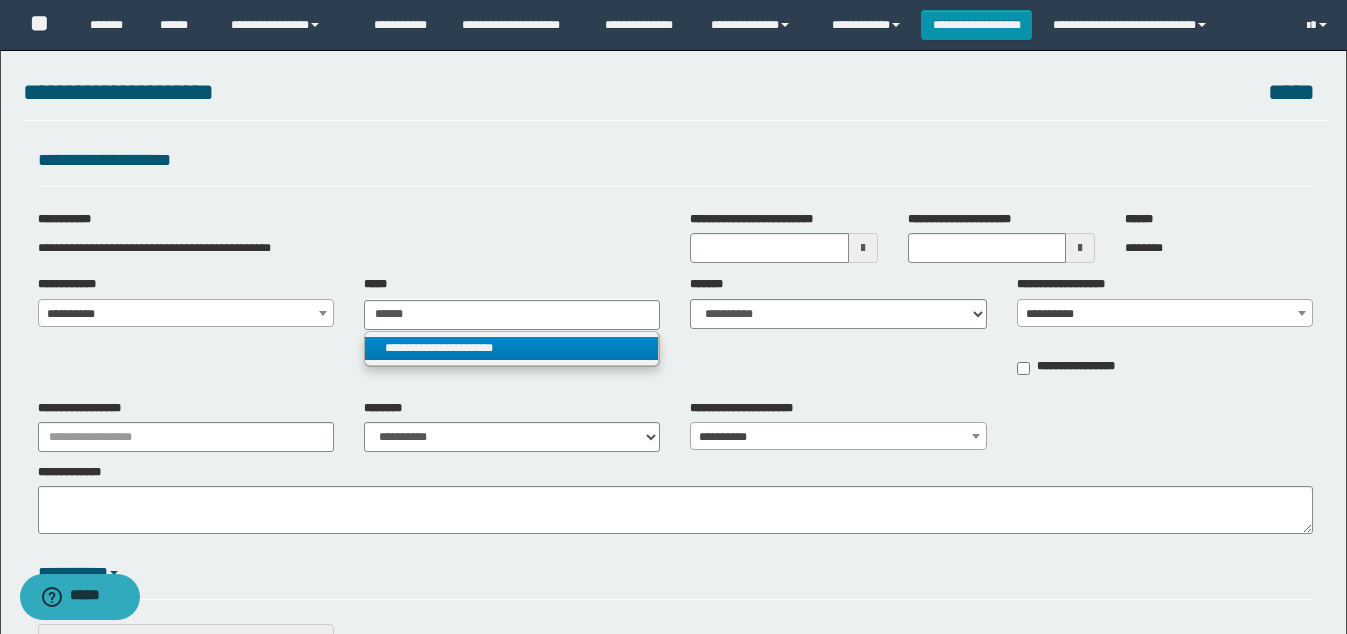 click on "**********" at bounding box center (512, 349) 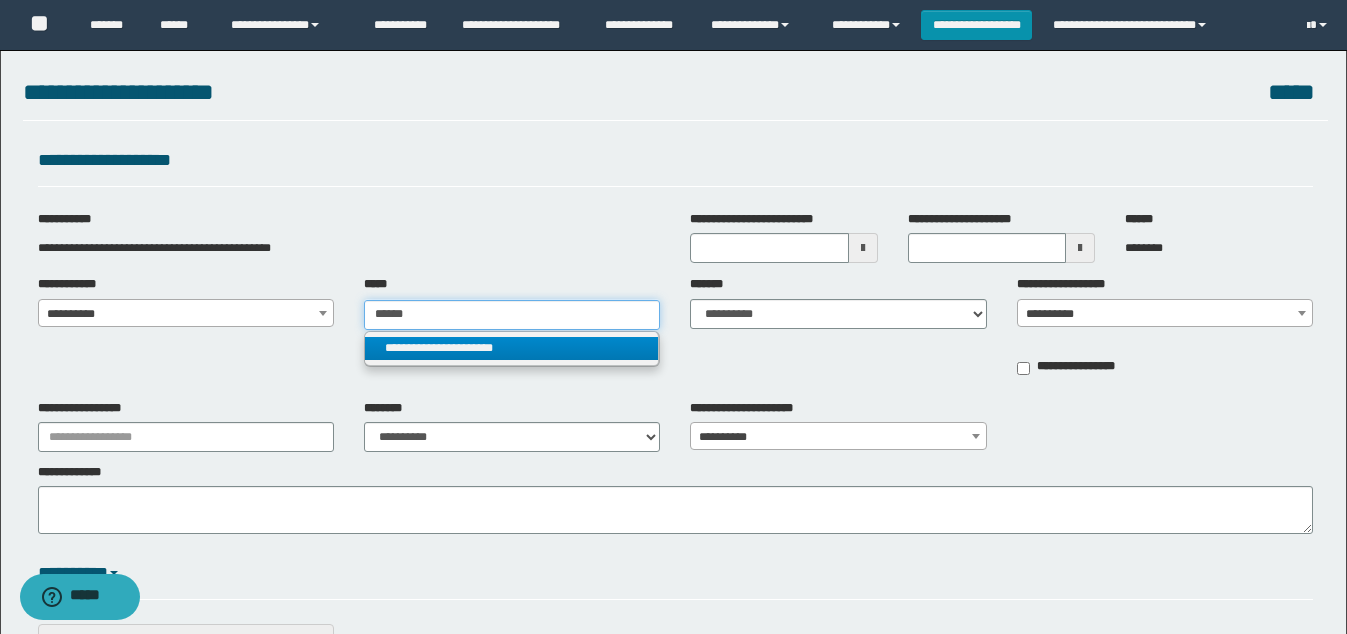 type 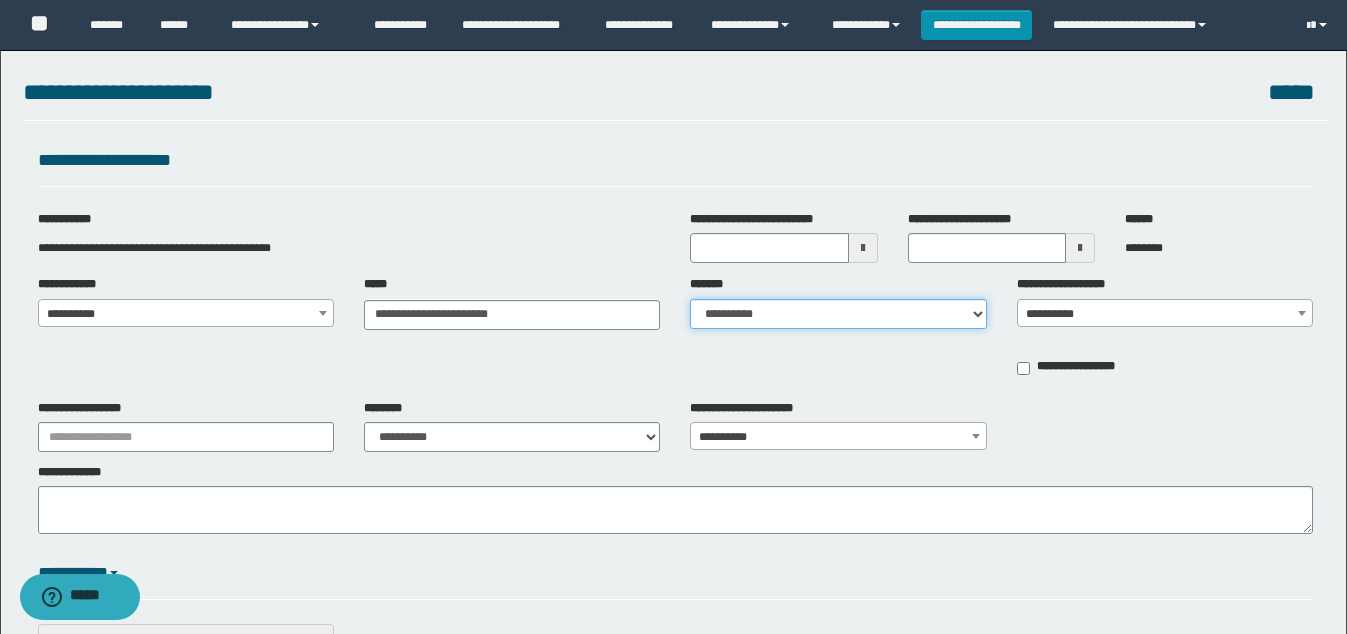 click on "[FIRST] [LAST] [LAST]" at bounding box center [838, 314] 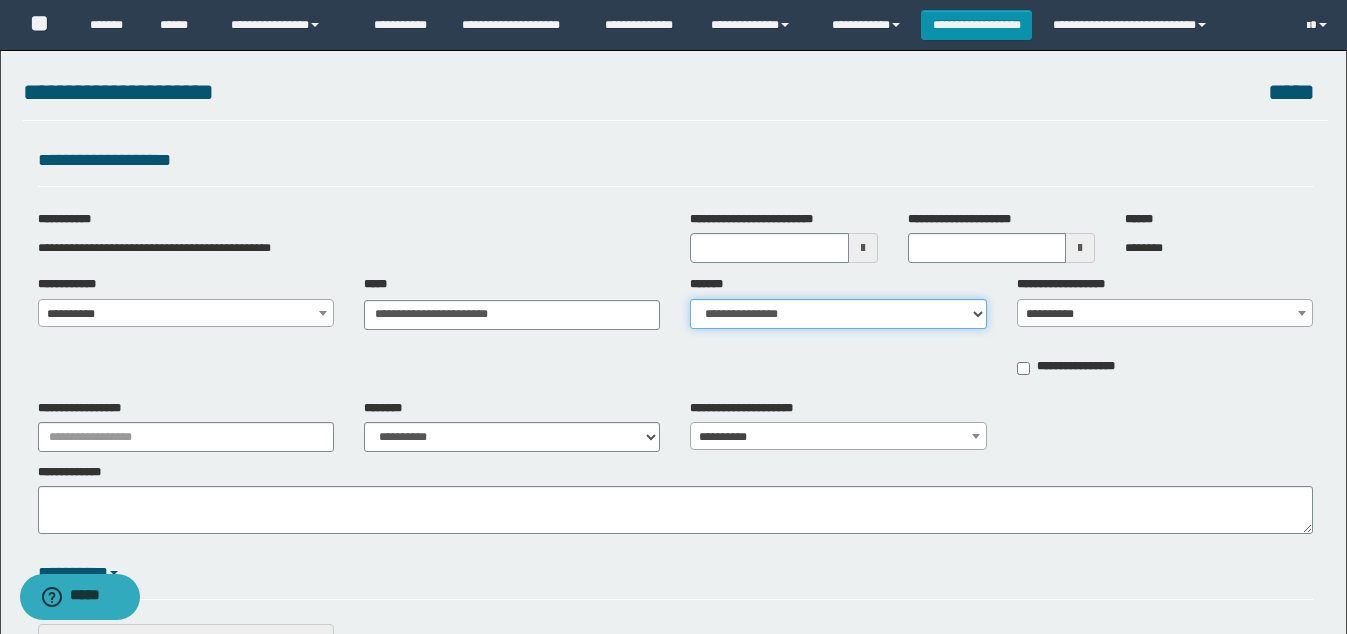 click on "[FIRST] [LAST] [LAST]" at bounding box center (838, 314) 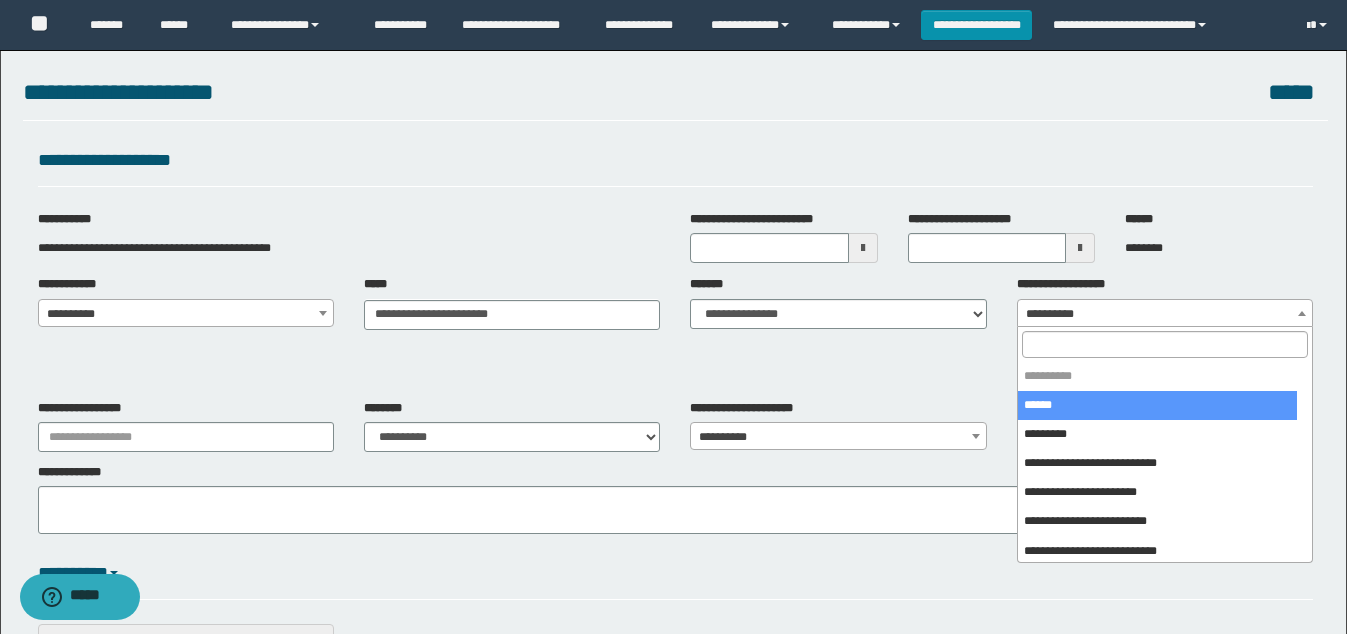 click on "**********" at bounding box center (1165, 314) 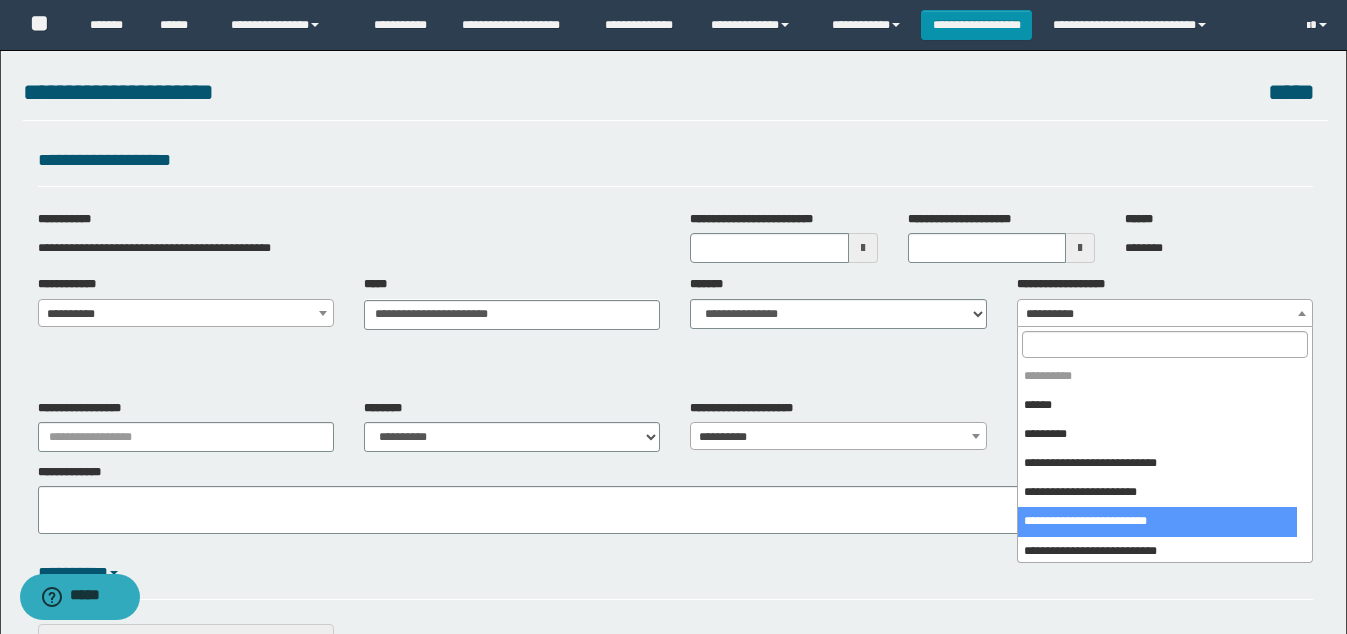 select on "****" 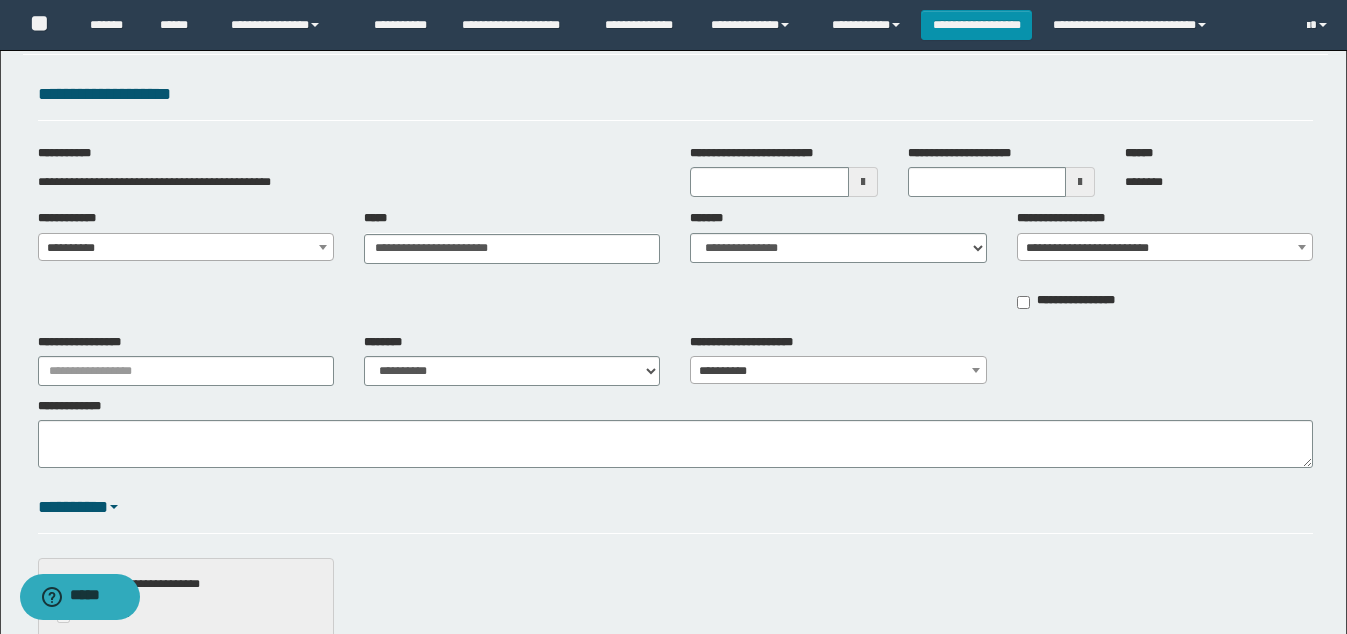 scroll, scrollTop: 0, scrollLeft: 0, axis: both 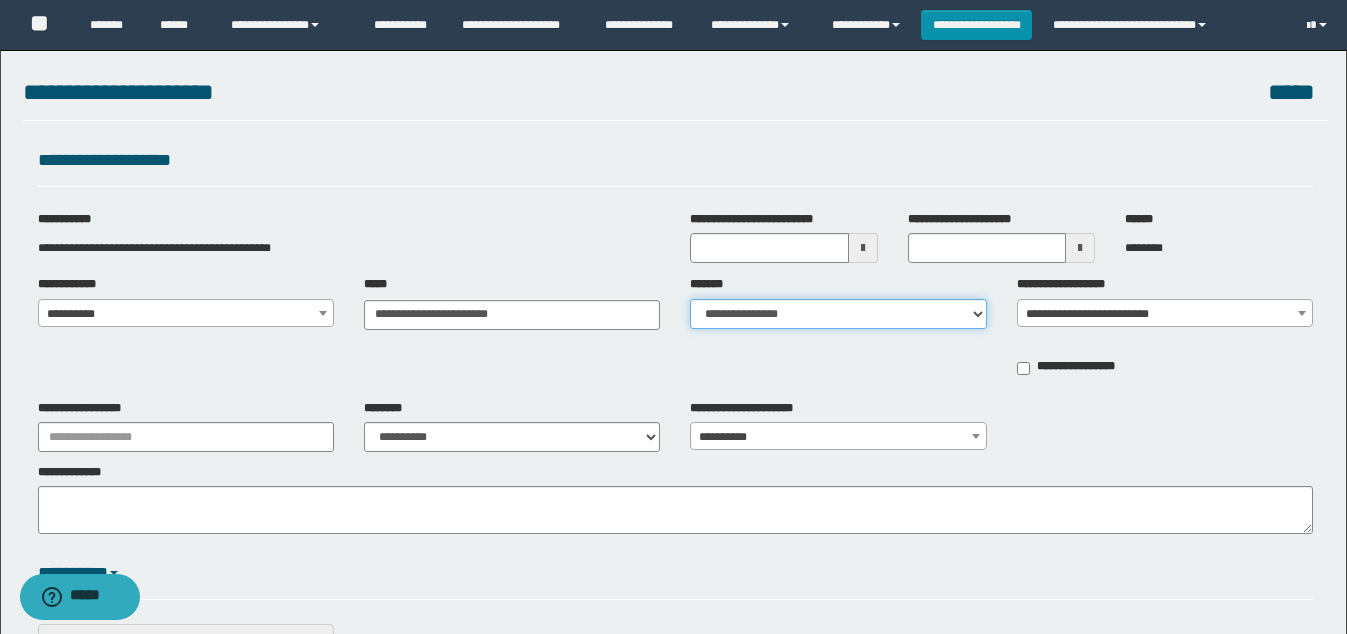 click on "[FIRST] [LAST] [LAST]" at bounding box center (838, 314) 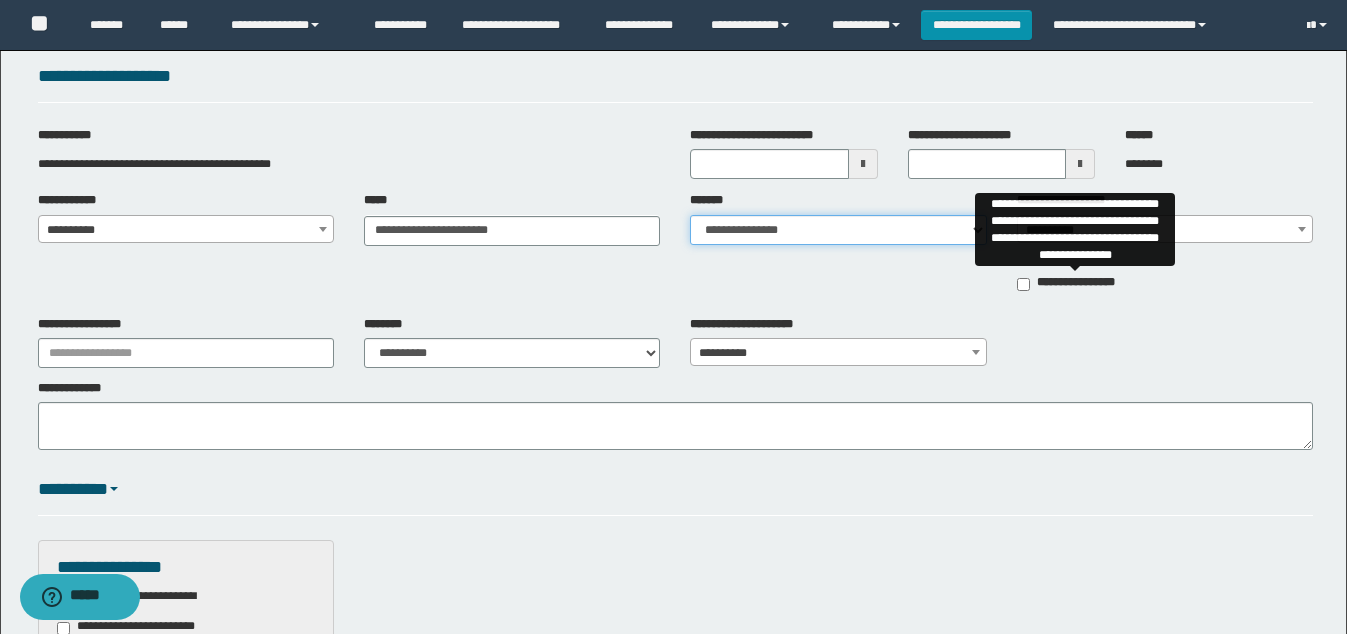 scroll, scrollTop: 200, scrollLeft: 0, axis: vertical 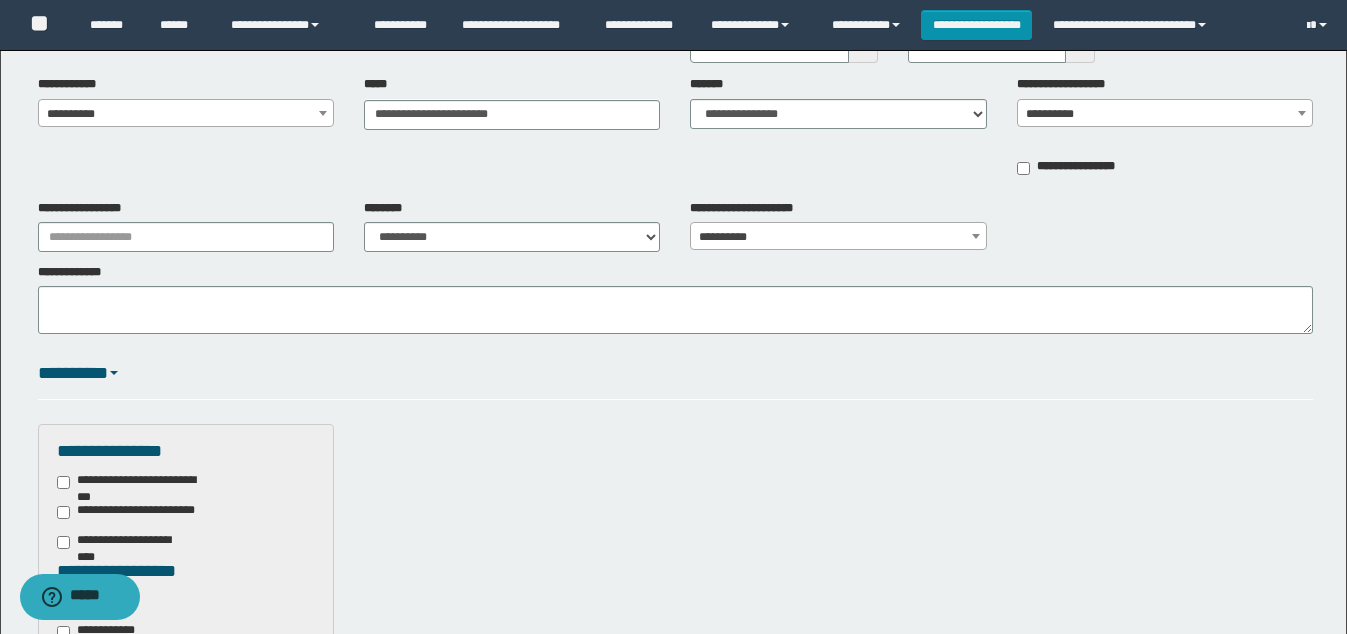 click on "**********" at bounding box center [1165, 114] 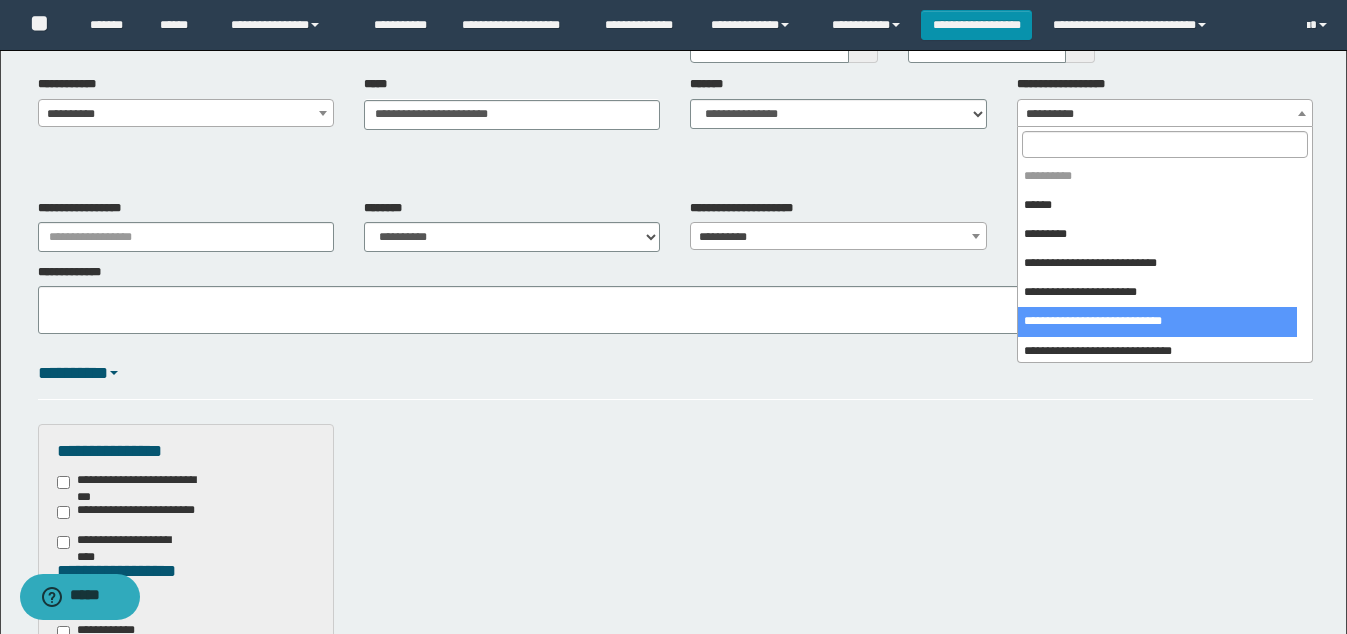 select on "***" 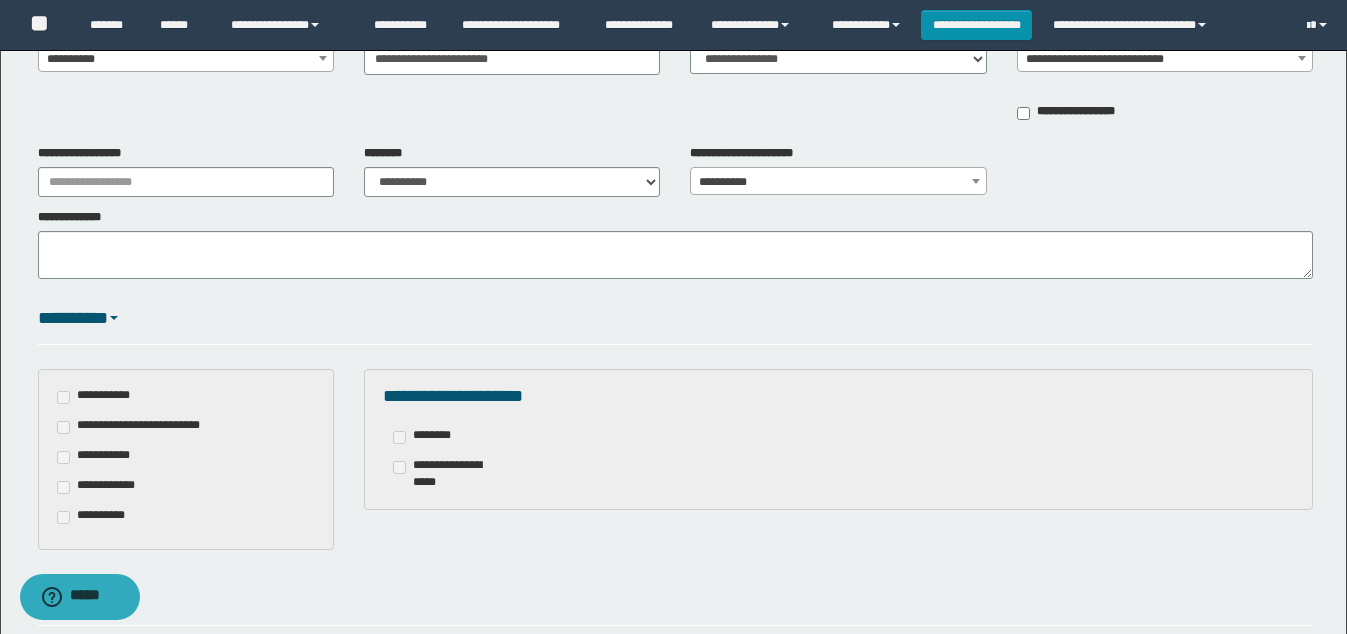 scroll, scrollTop: 0, scrollLeft: 0, axis: both 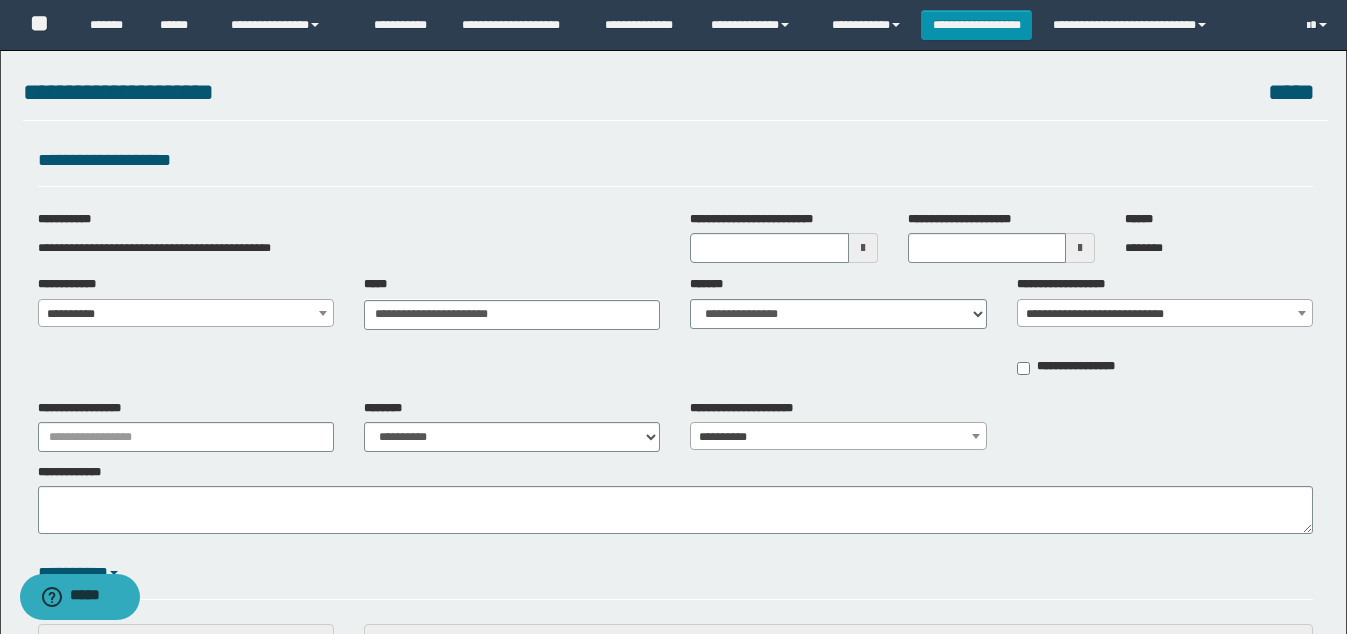 click on "**********" at bounding box center (1165, 314) 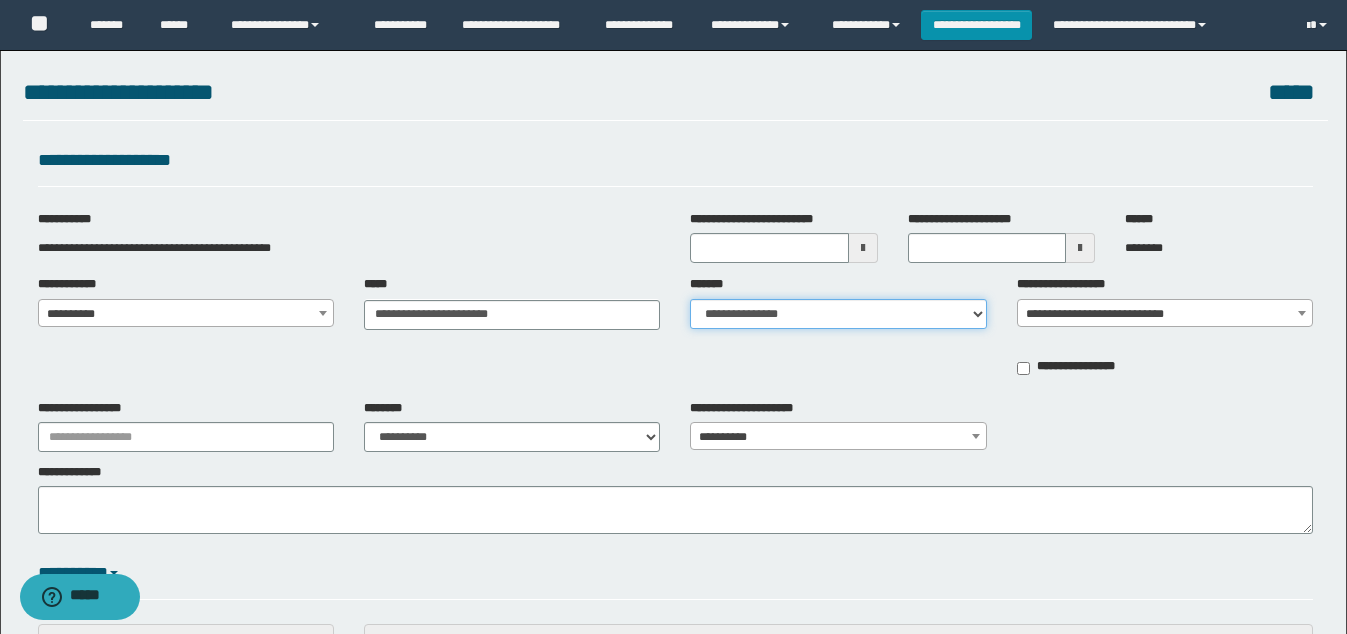 click on "[FIRST] [LAST] [LAST]" at bounding box center (838, 314) 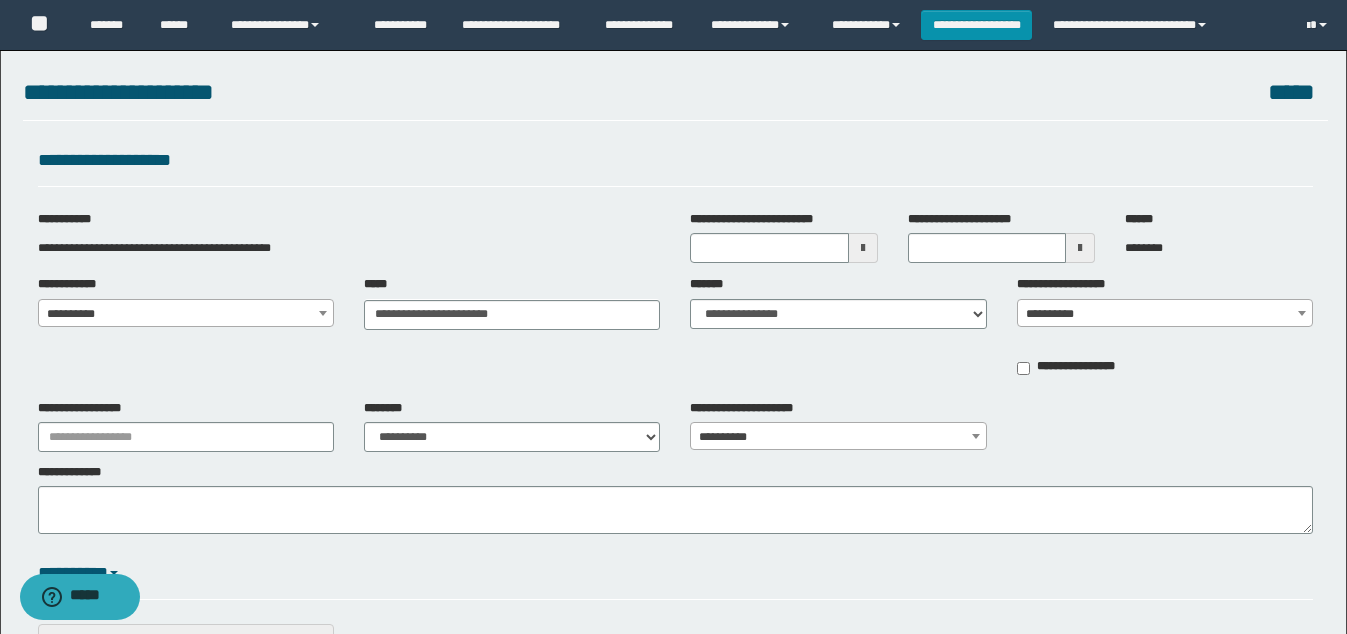 click on "**********" at bounding box center (675, 332) 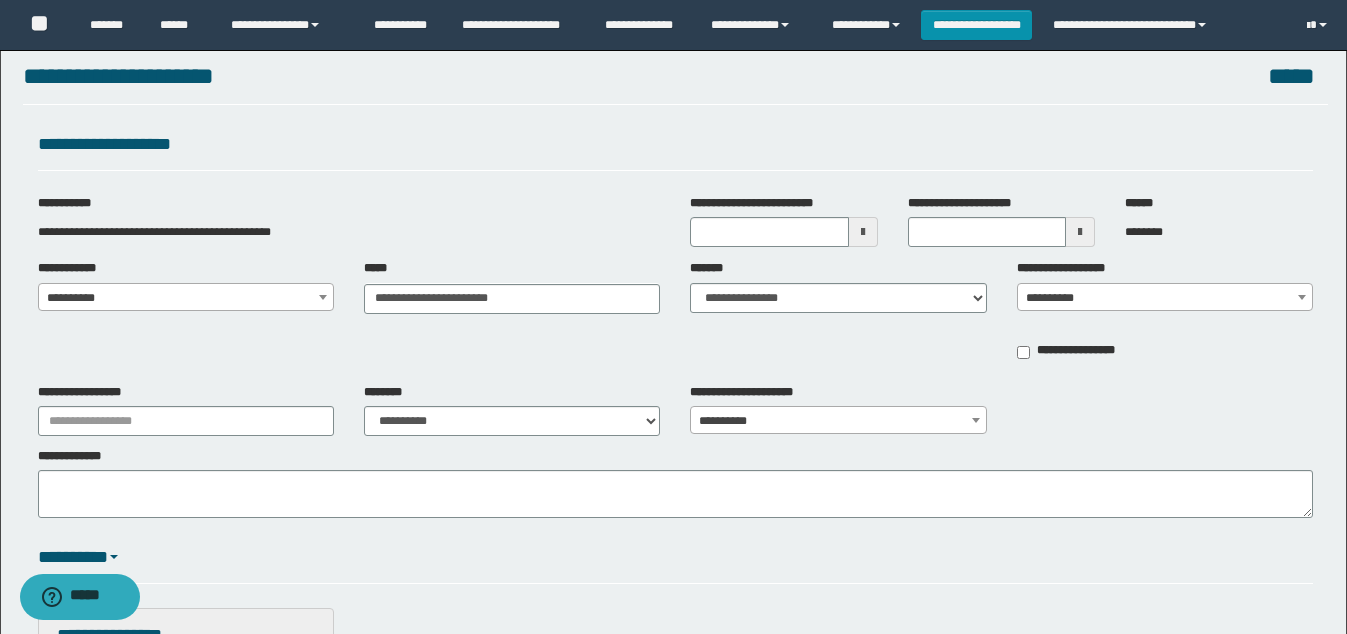 scroll, scrollTop: 0, scrollLeft: 0, axis: both 